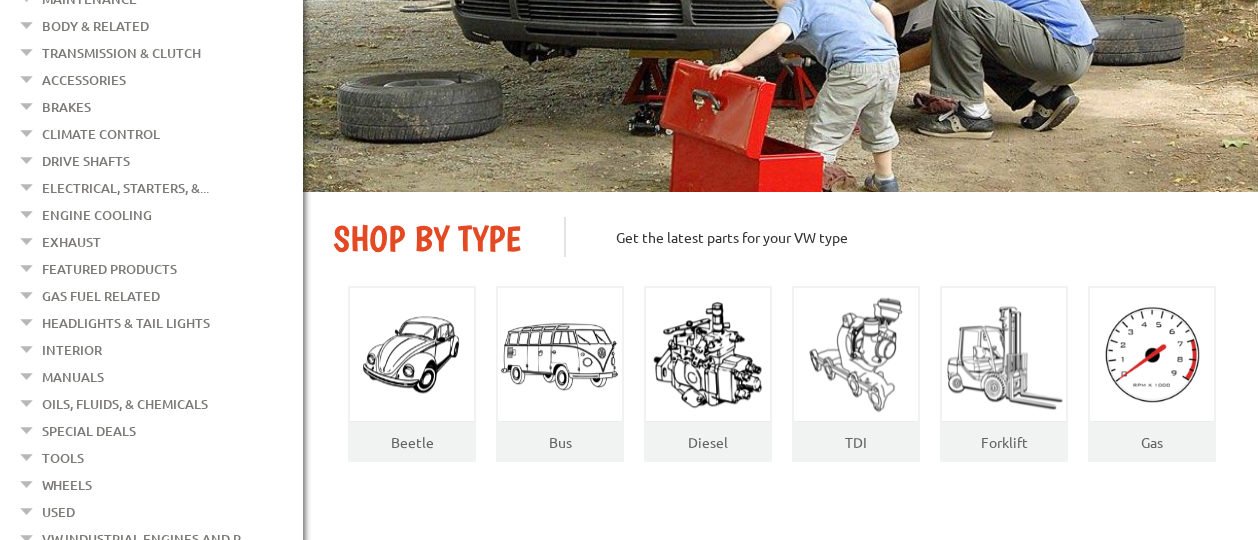 scroll, scrollTop: 500, scrollLeft: 0, axis: vertical 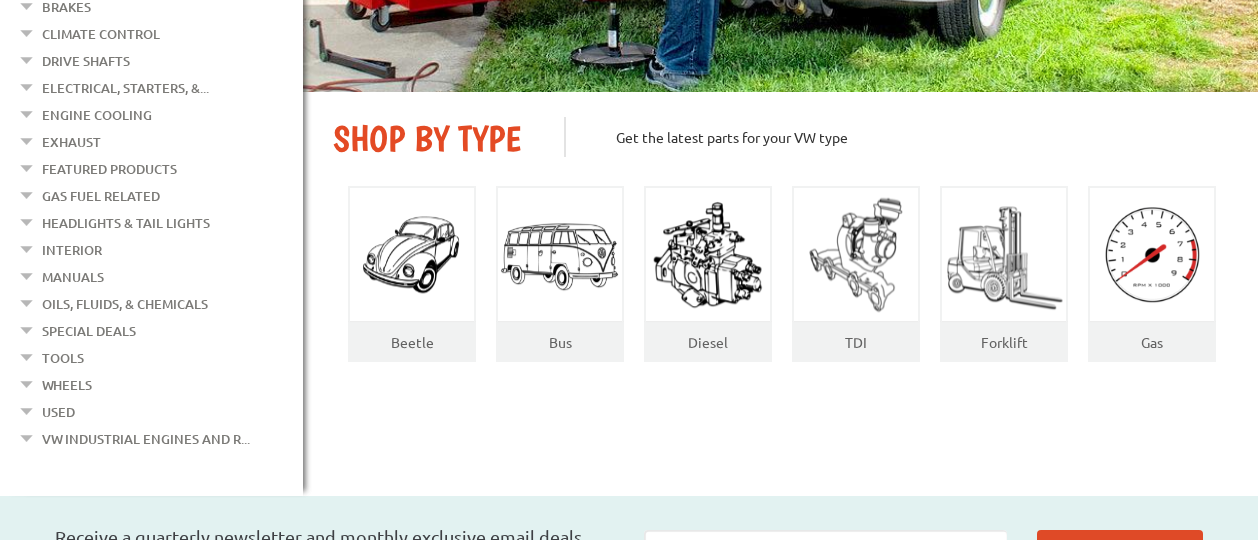 click on "Used" at bounding box center [58, 412] 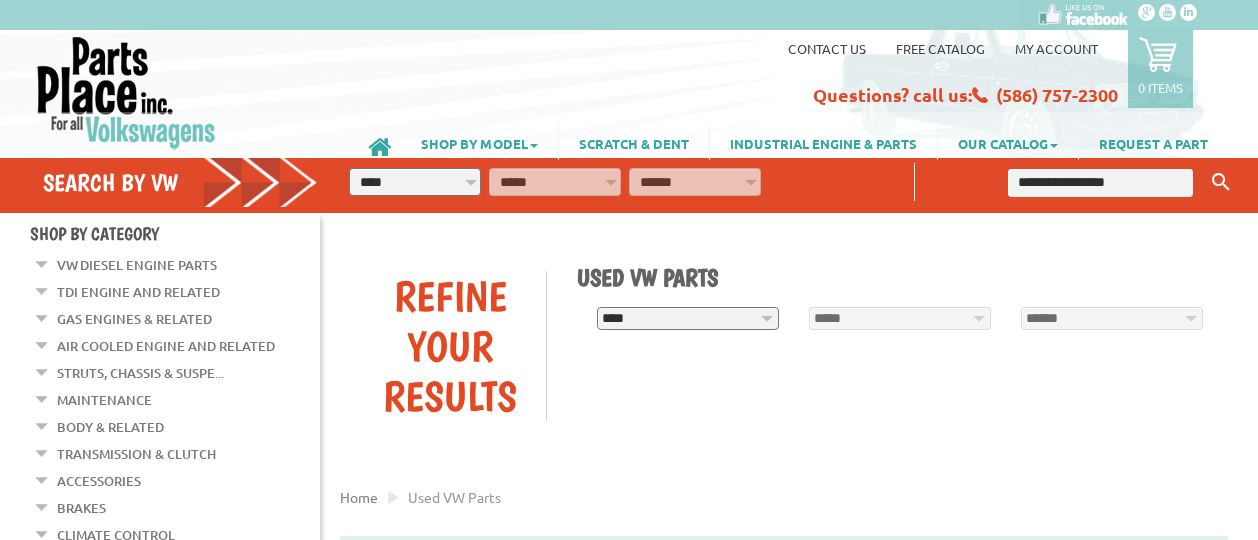 scroll, scrollTop: 0, scrollLeft: 0, axis: both 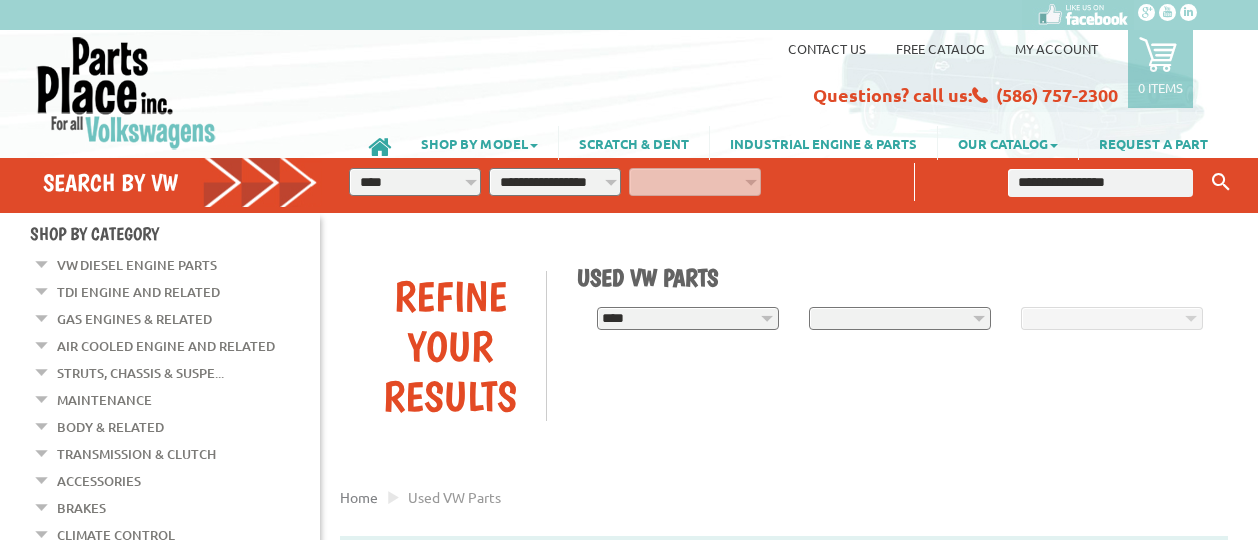 click on "**********" at bounding box center [555, 182] 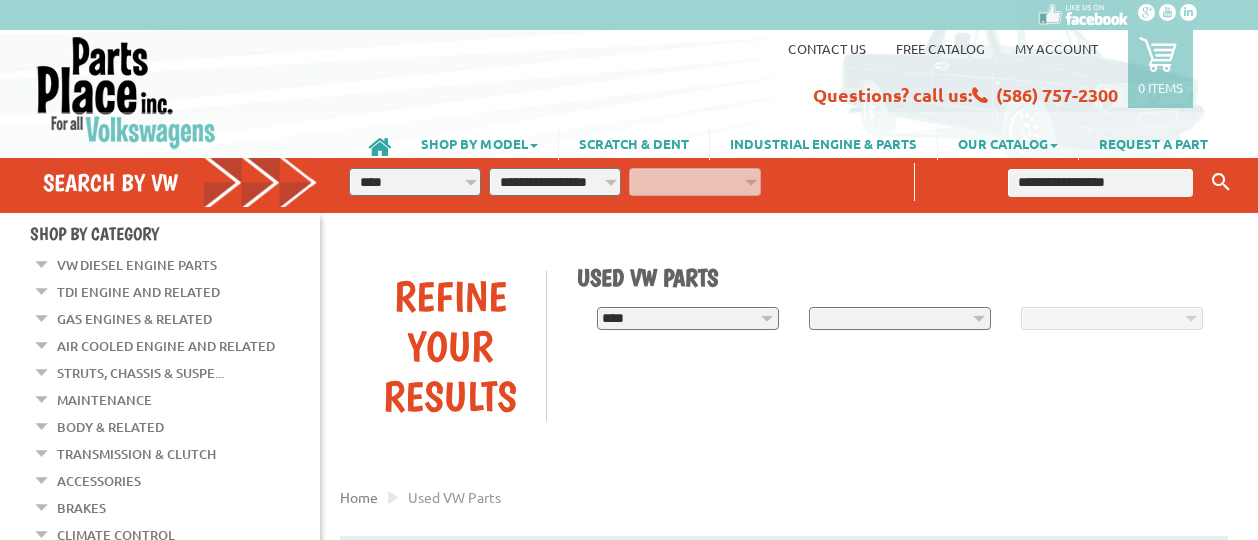 select on "*********" 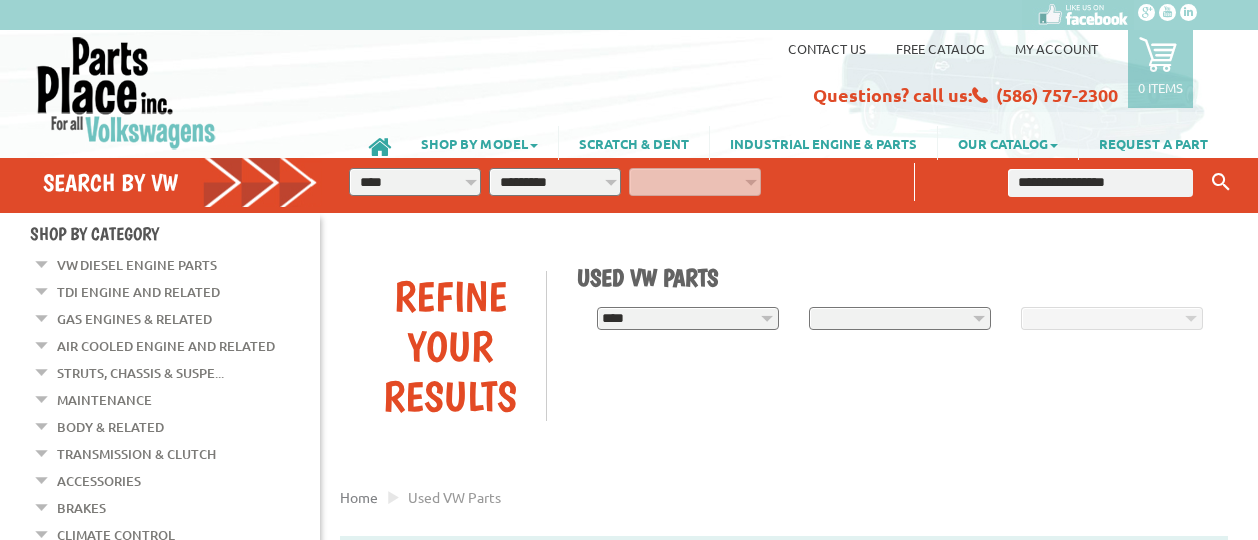 click on "**********" at bounding box center [555, 182] 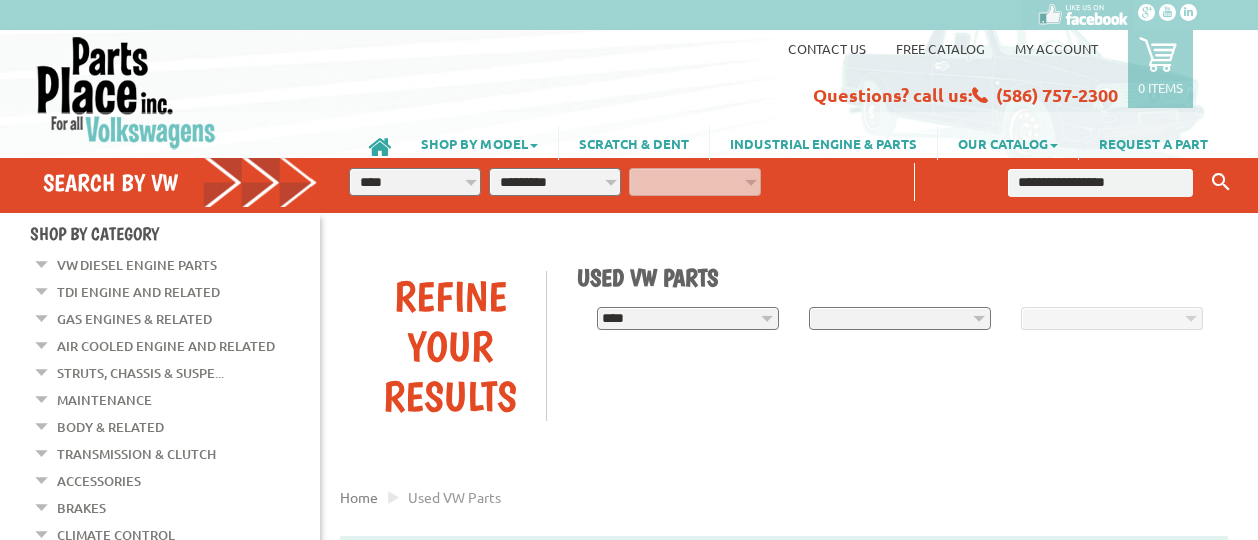 select on "*********" 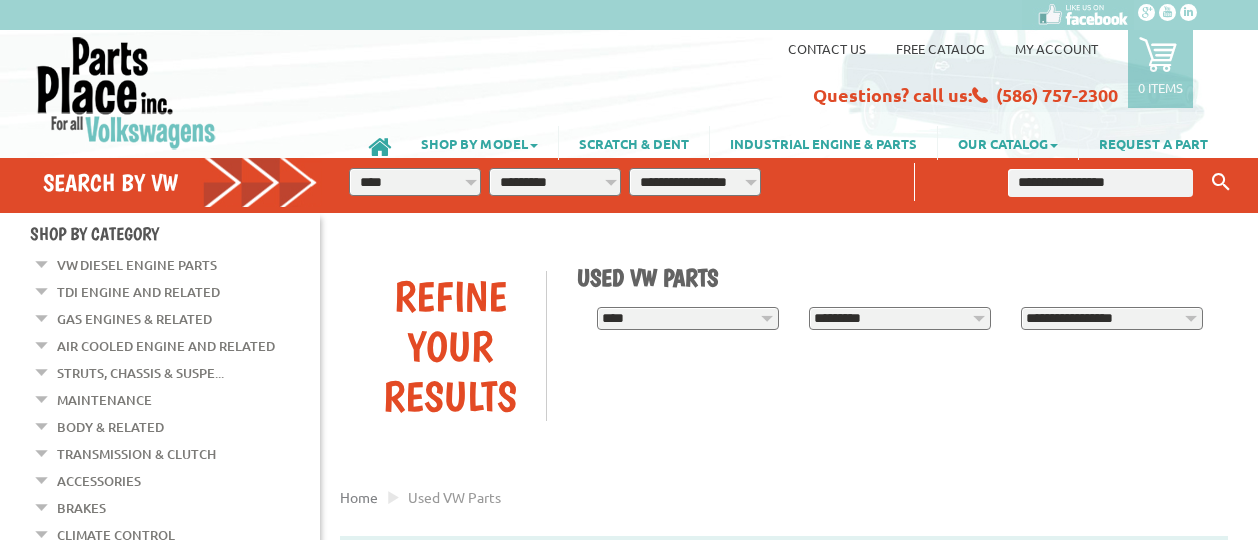 click on "**********" at bounding box center [695, 182] 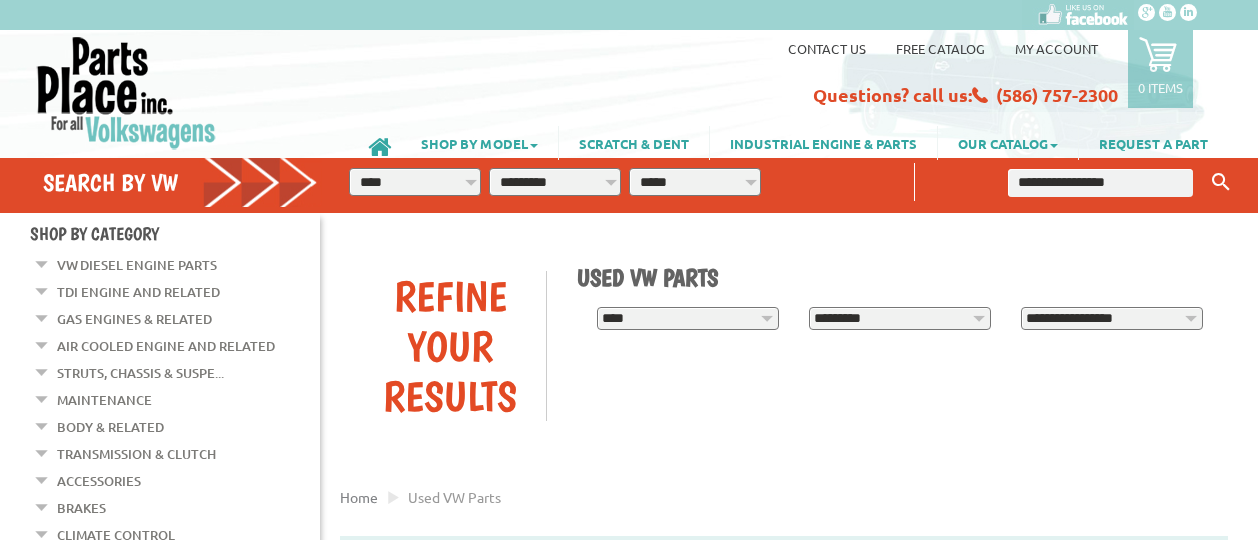 click on "**********" at bounding box center (695, 182) 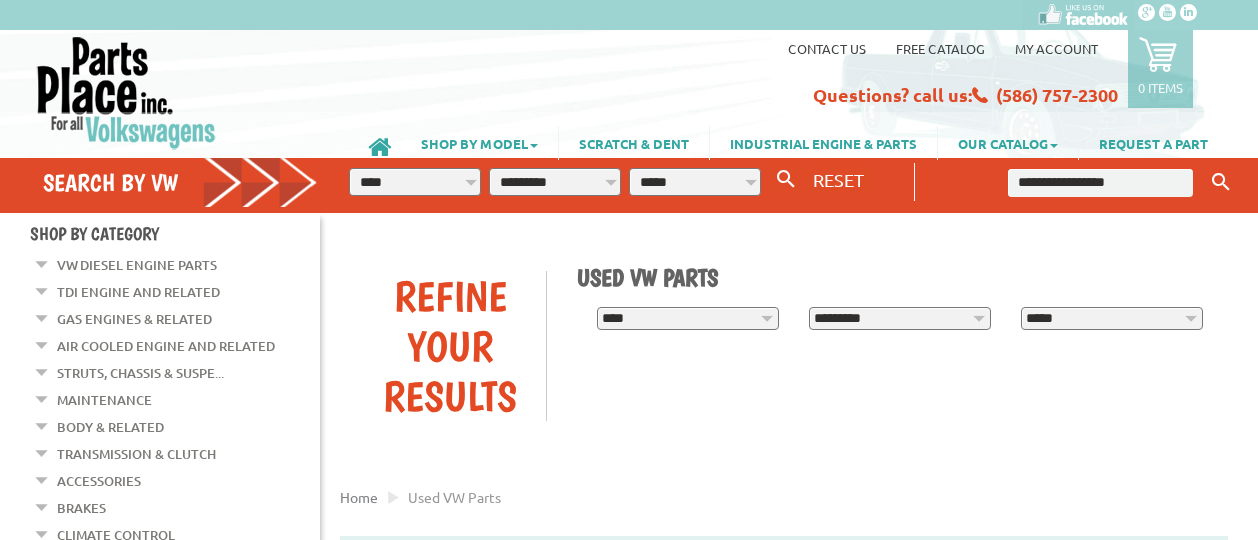click at bounding box center (1100, 183) 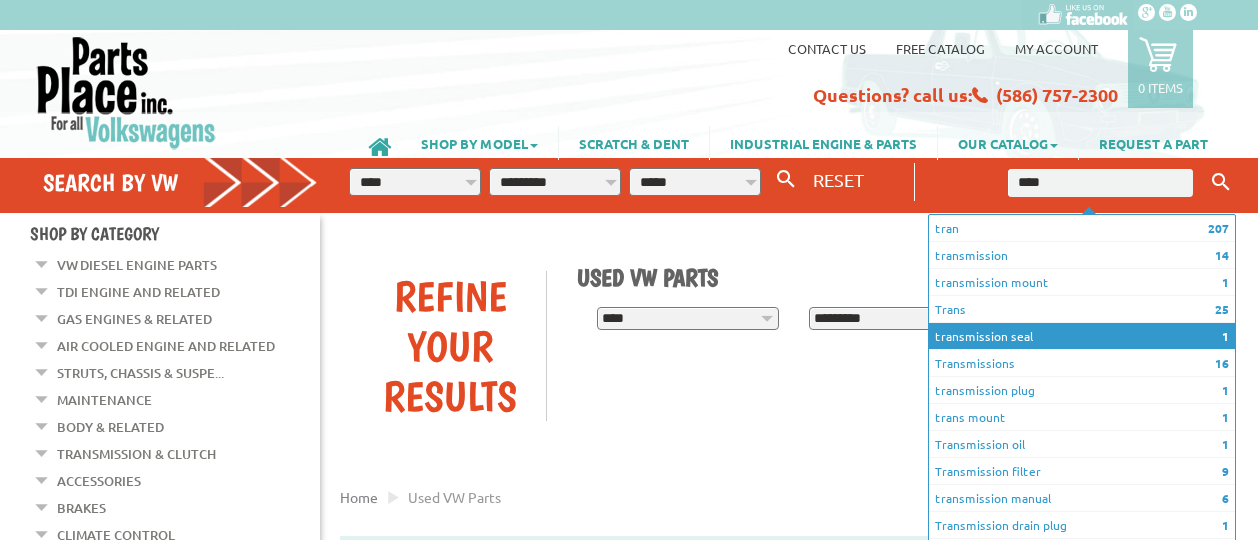 click on "1 transmission seal" at bounding box center [1082, 336] 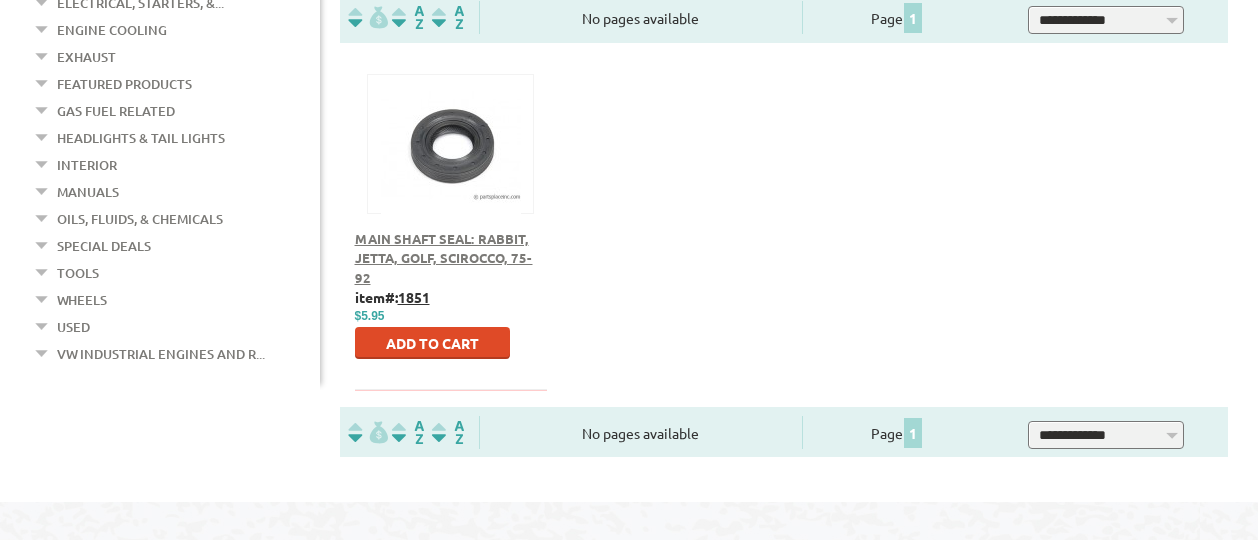 scroll, scrollTop: 517, scrollLeft: 0, axis: vertical 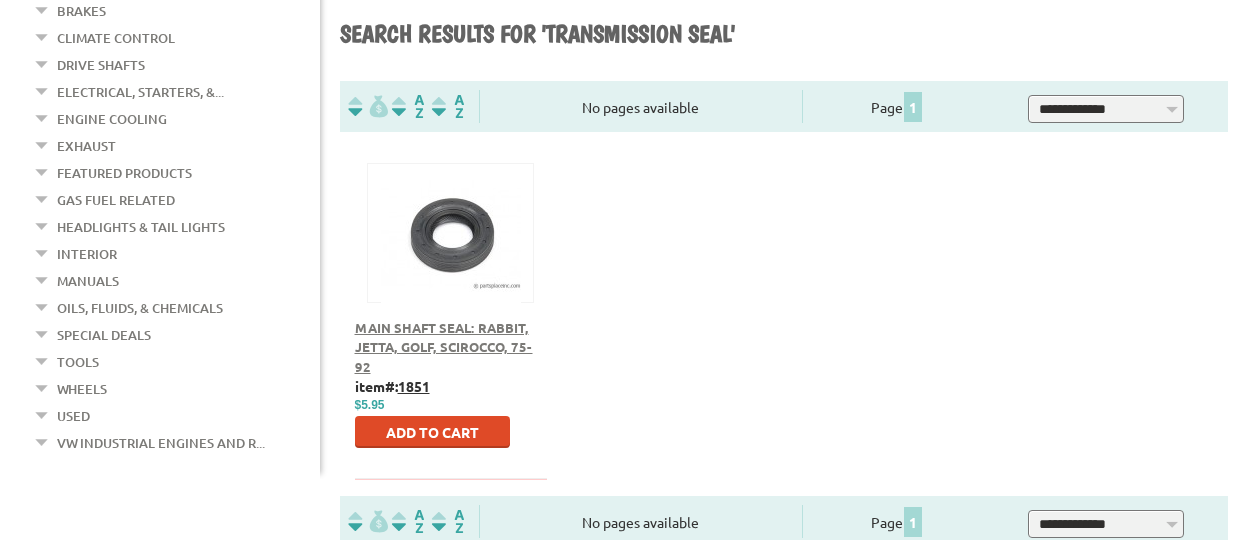 click on "Used" at bounding box center [73, 416] 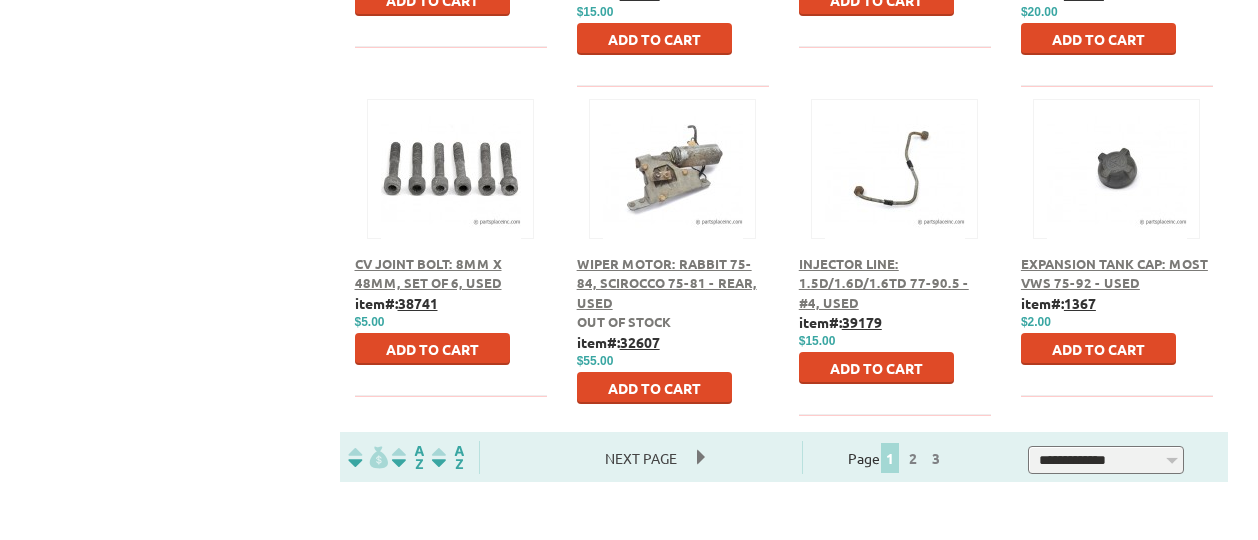 scroll, scrollTop: 1400, scrollLeft: 0, axis: vertical 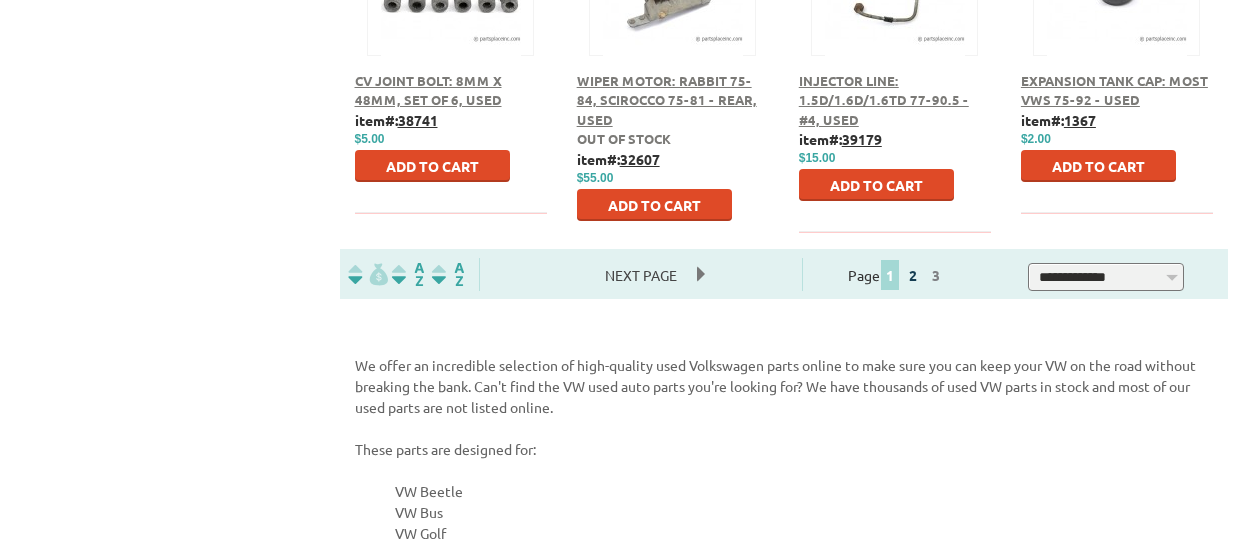 click on "2" at bounding box center (913, 275) 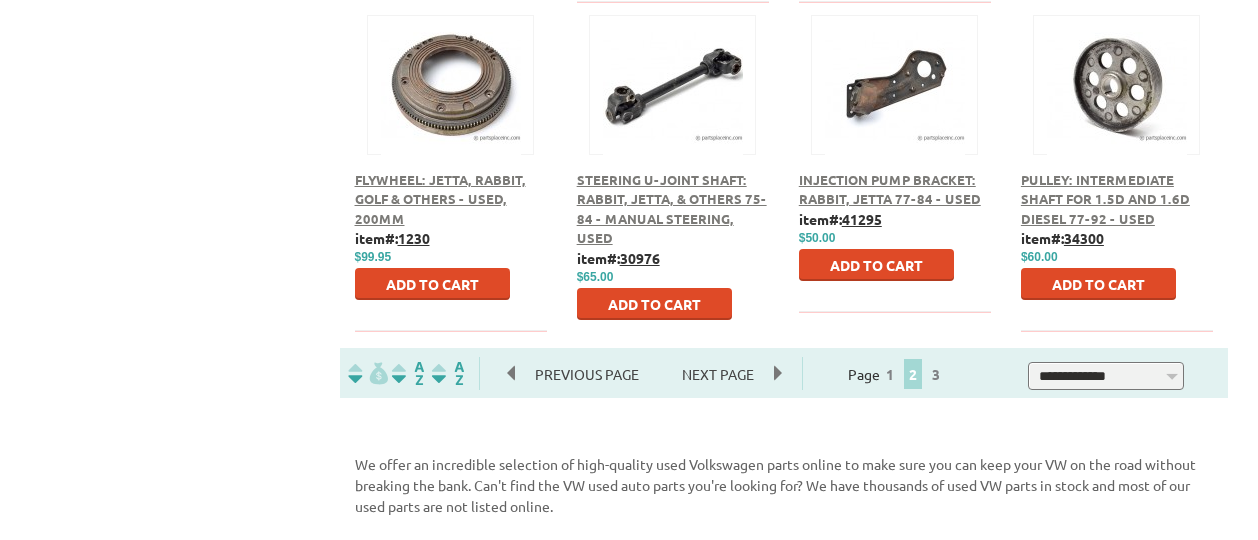 scroll, scrollTop: 1200, scrollLeft: 0, axis: vertical 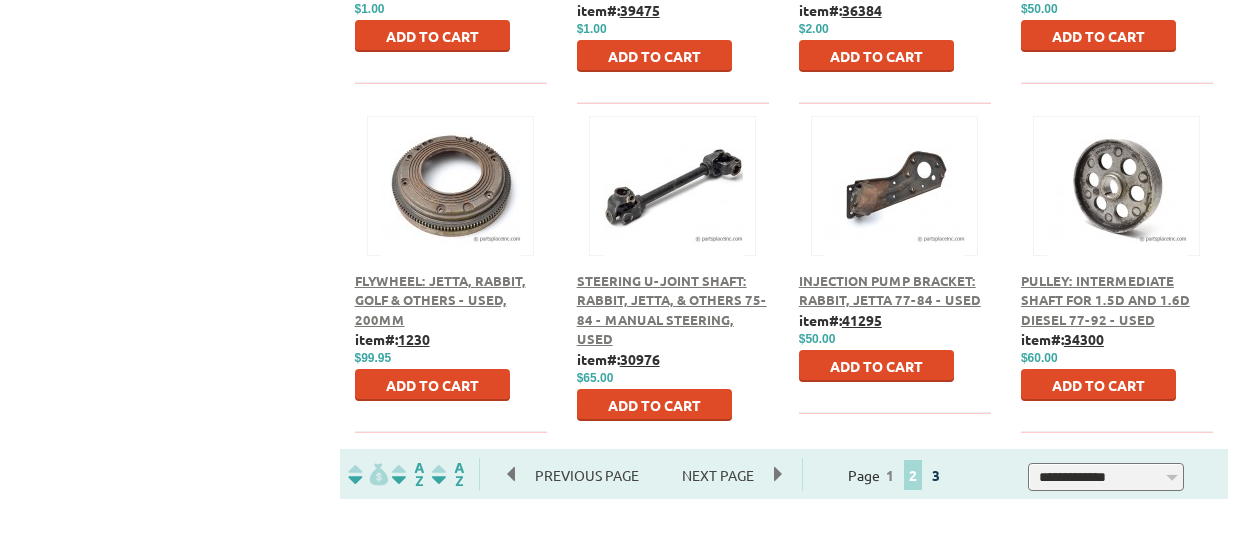 click on "3" at bounding box center (936, 475) 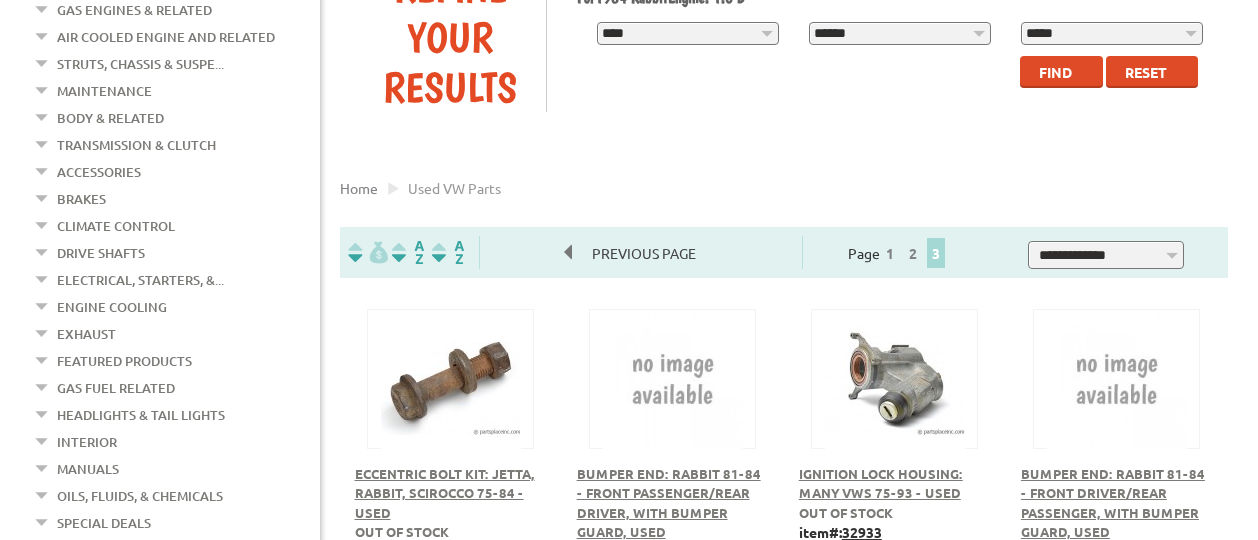 scroll, scrollTop: 300, scrollLeft: 0, axis: vertical 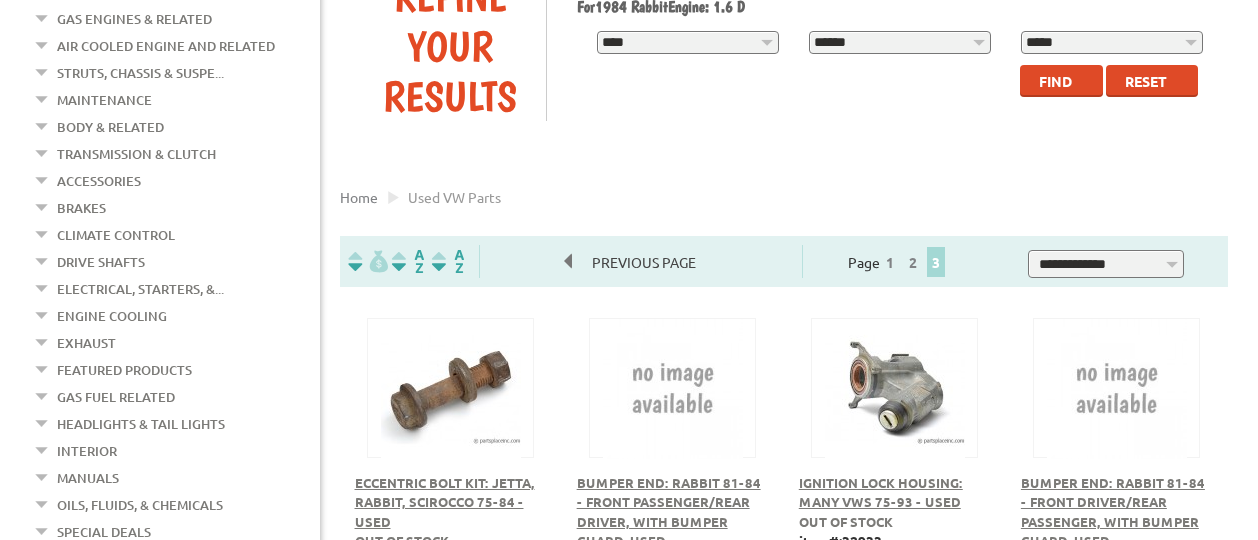 click on "Transmission & Clutch" at bounding box center [136, 154] 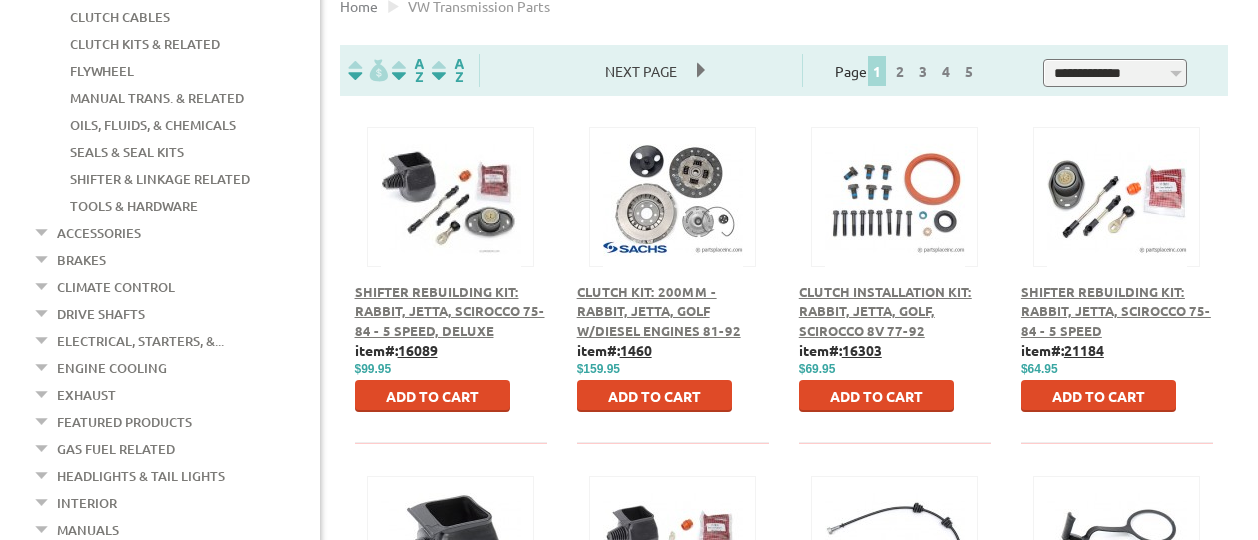 scroll, scrollTop: 500, scrollLeft: 0, axis: vertical 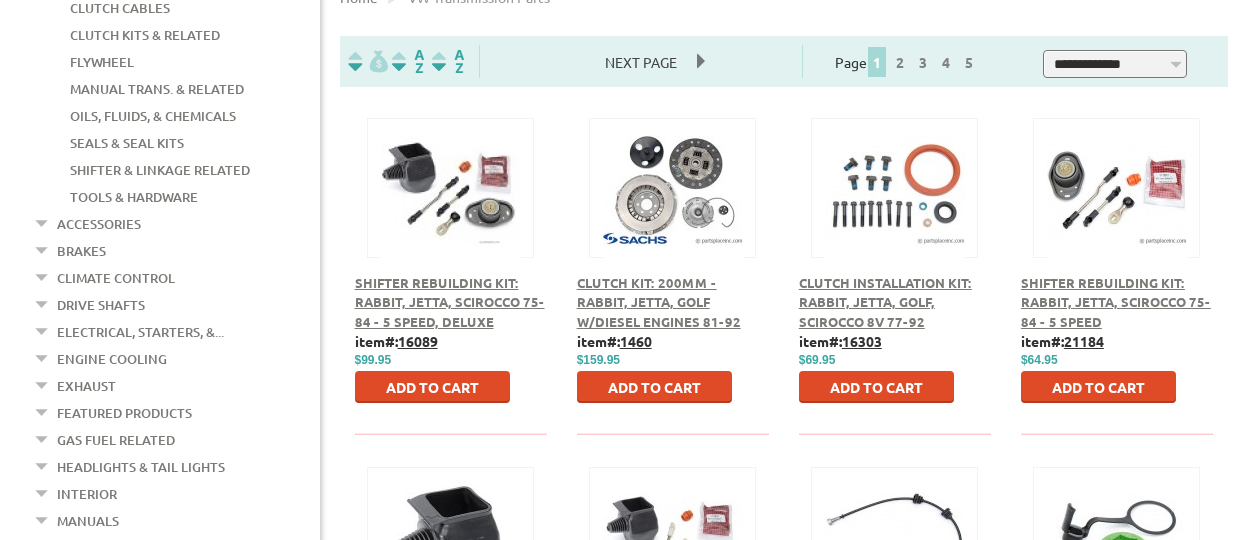 click on "Seals & Seal Kits" at bounding box center (127, 143) 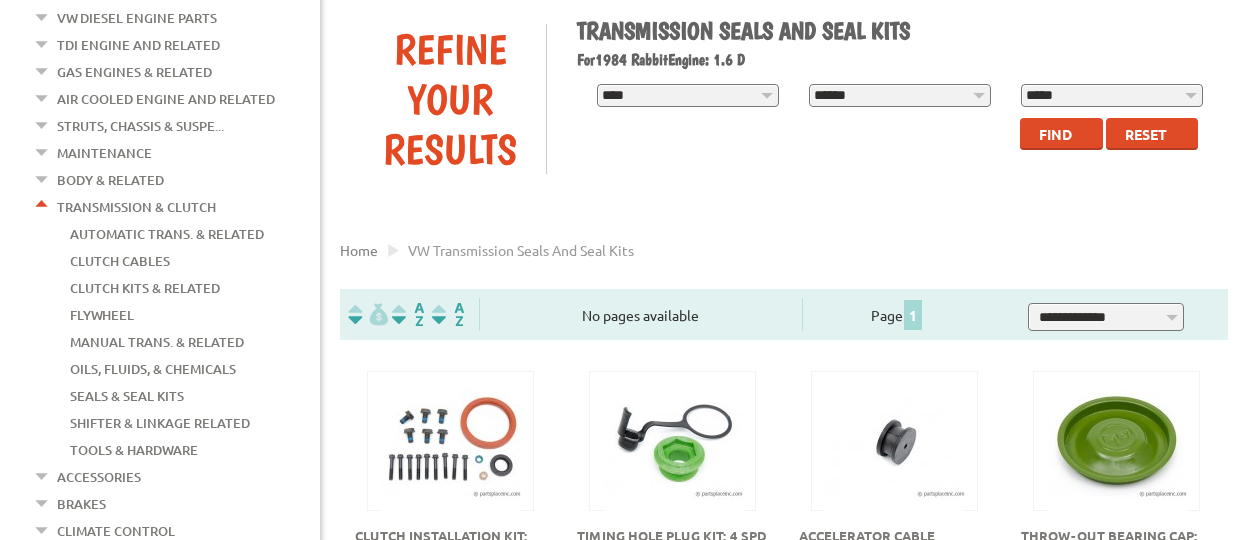 scroll, scrollTop: 100, scrollLeft: 0, axis: vertical 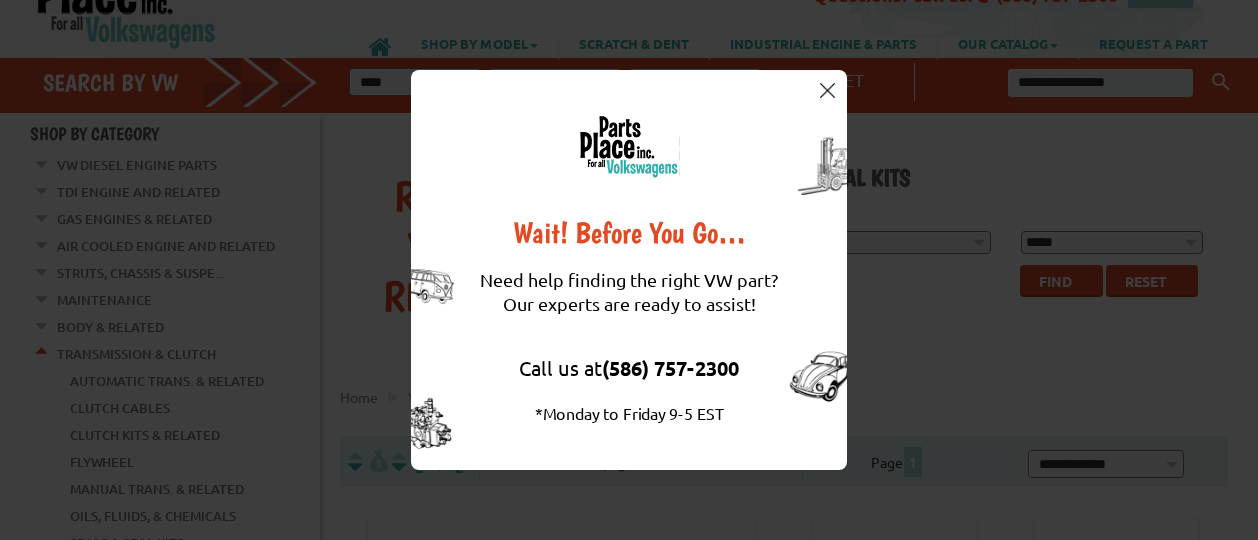 click on "Wait! Before You Go…    Need help finding the right VW part?   Our experts are ready to assist!       Call us at  [PHONE]        *Monday to Friday 9-5 EST" at bounding box center [629, 270] 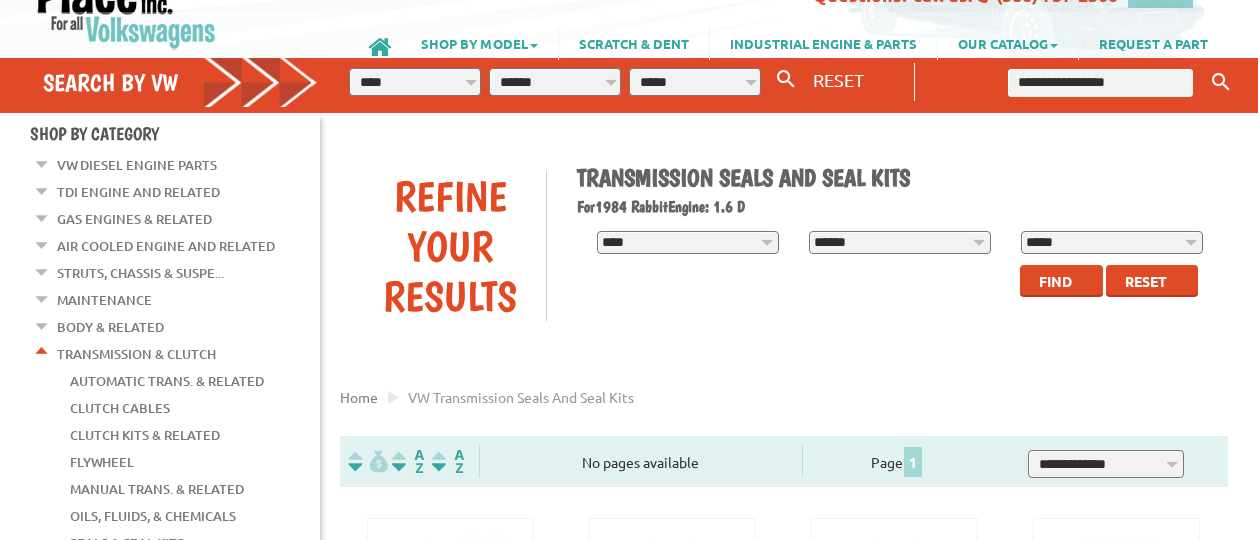 click at bounding box center [1100, 83] 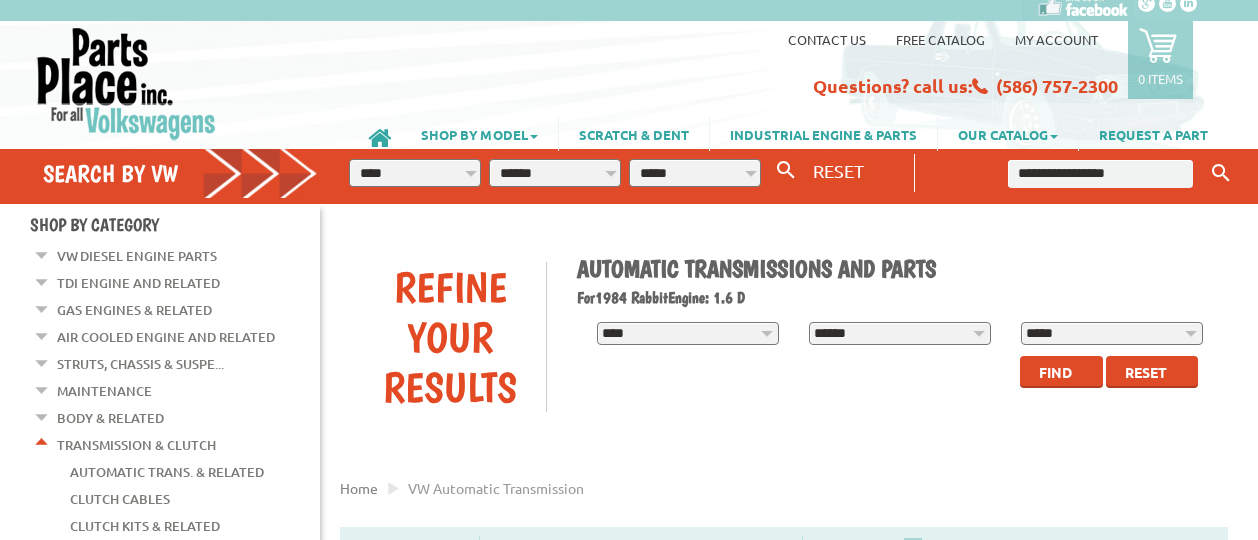 scroll, scrollTop: 0, scrollLeft: 0, axis: both 